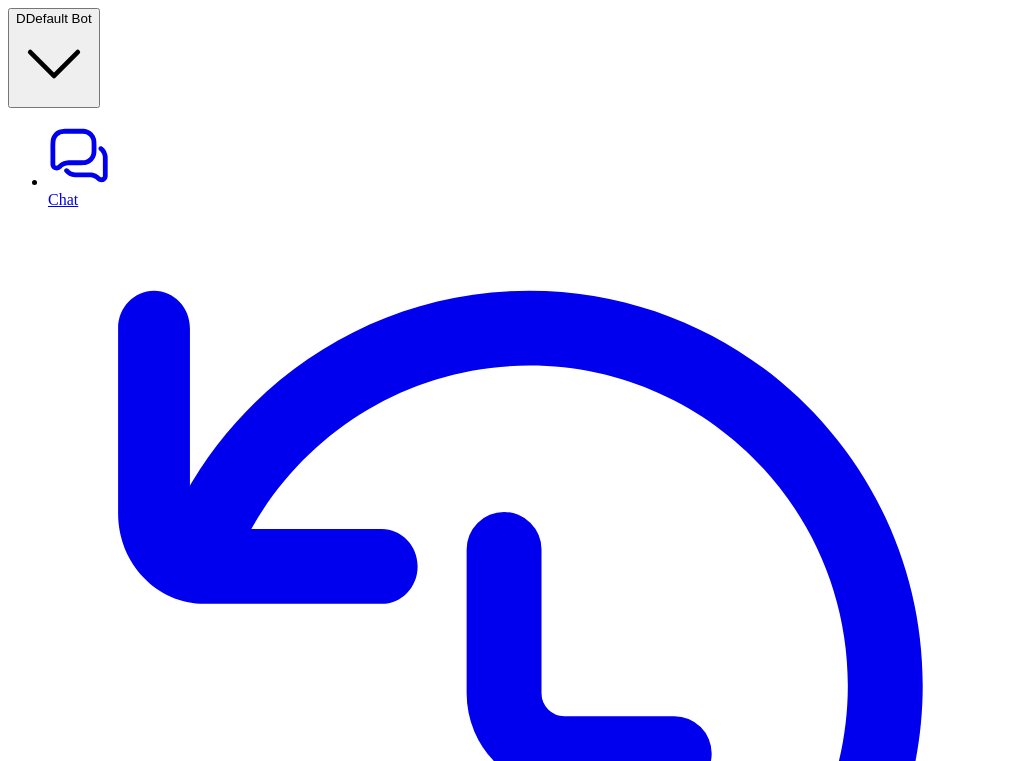 scroll, scrollTop: 0, scrollLeft: 0, axis: both 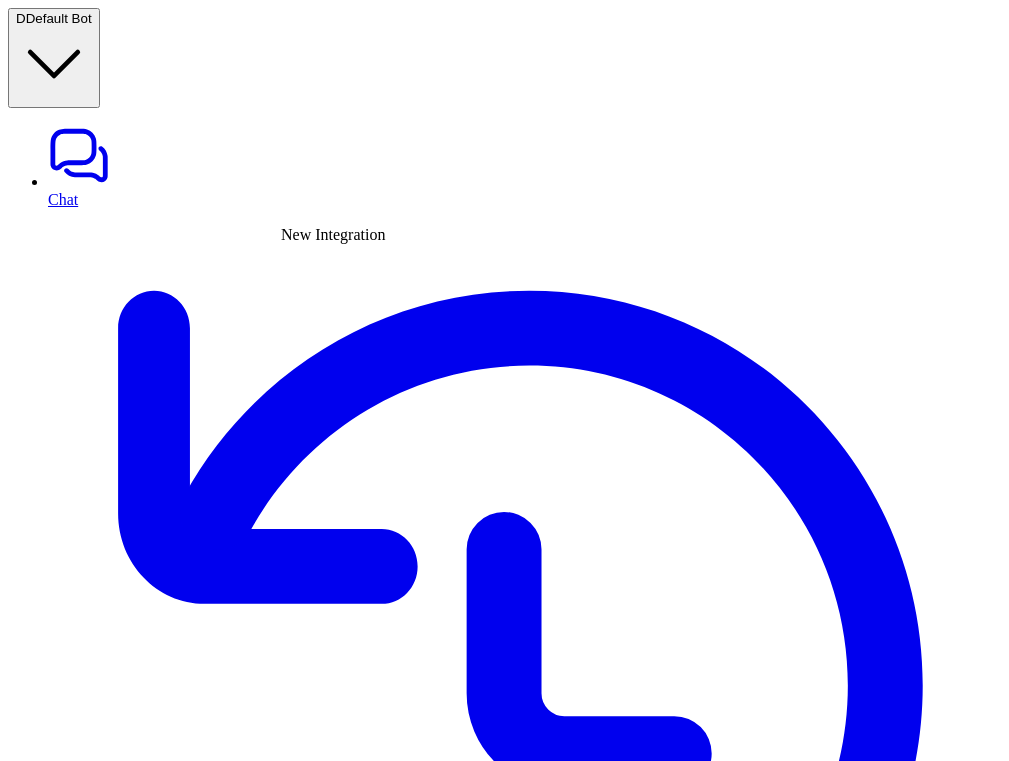 click at bounding box center [24, 4199] 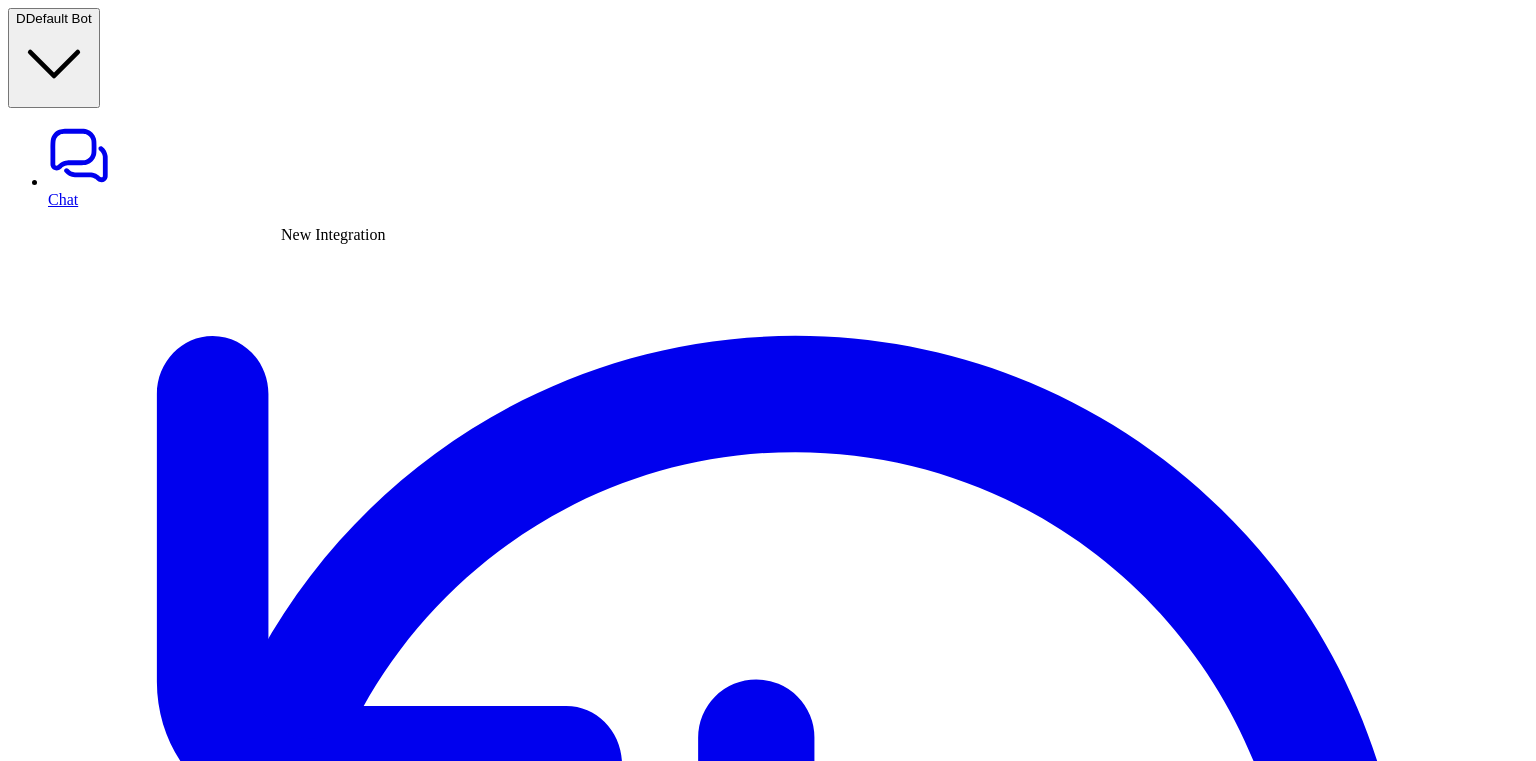 click at bounding box center [24, 6307] 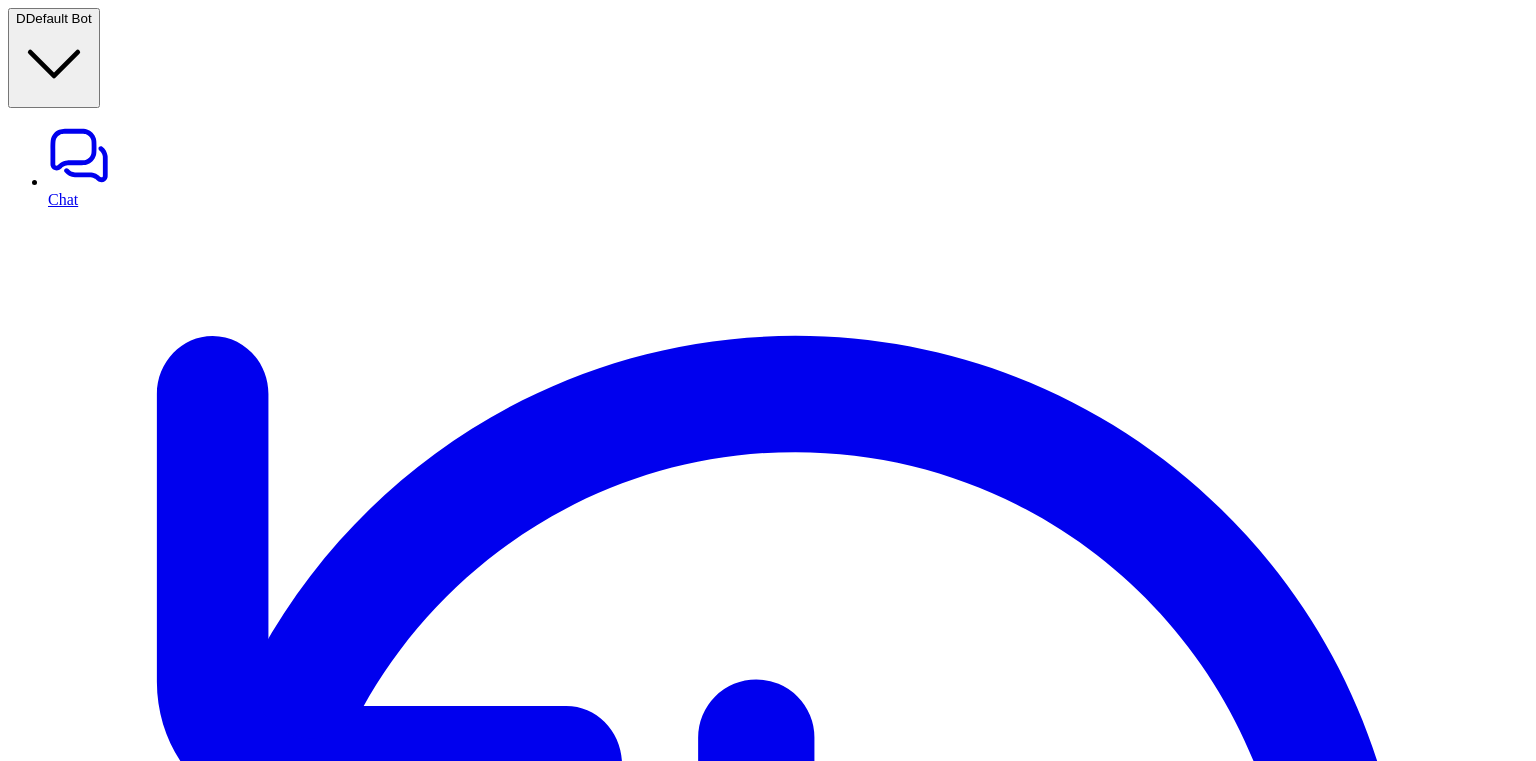 type on "***" 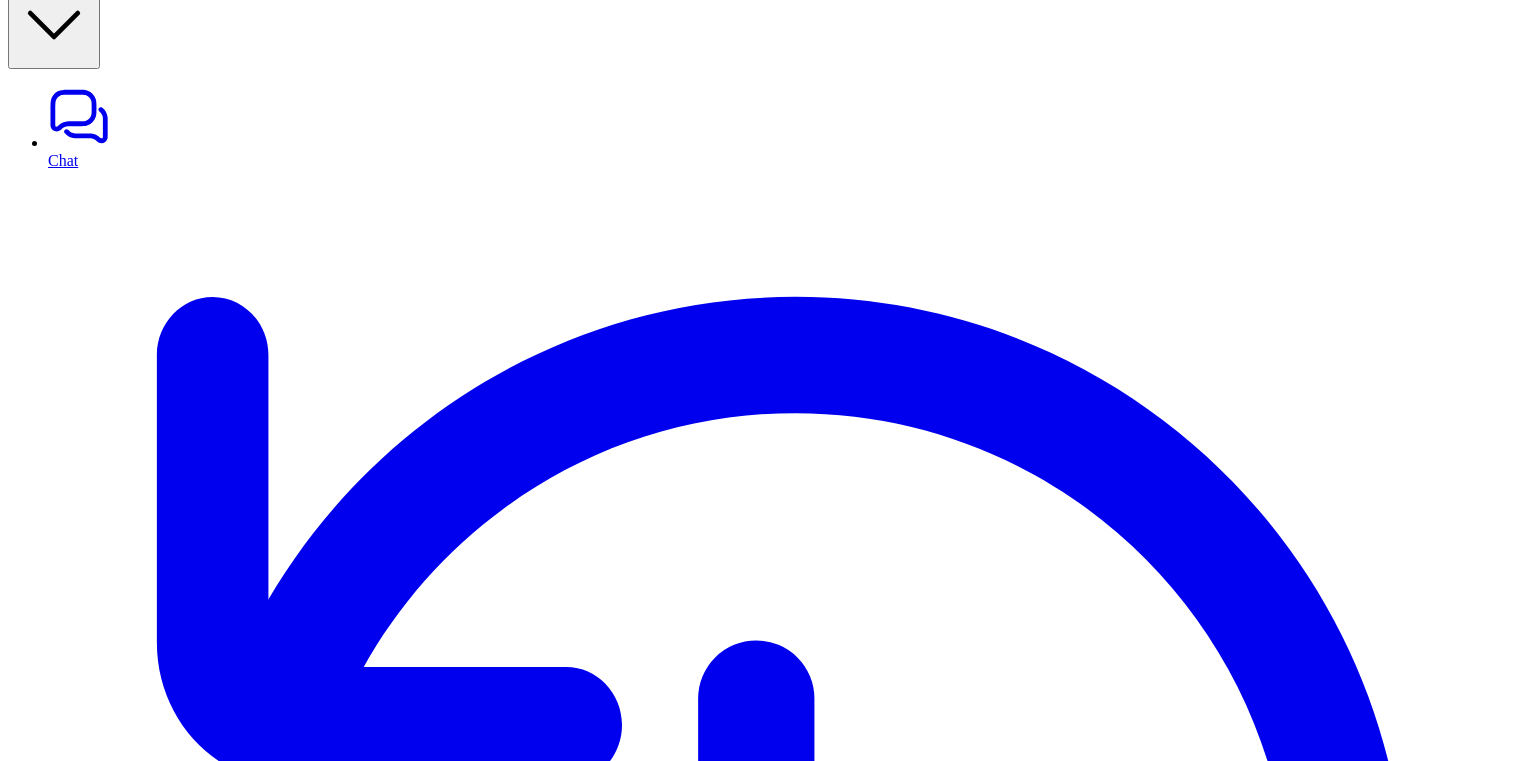 scroll, scrollTop: 0, scrollLeft: 0, axis: both 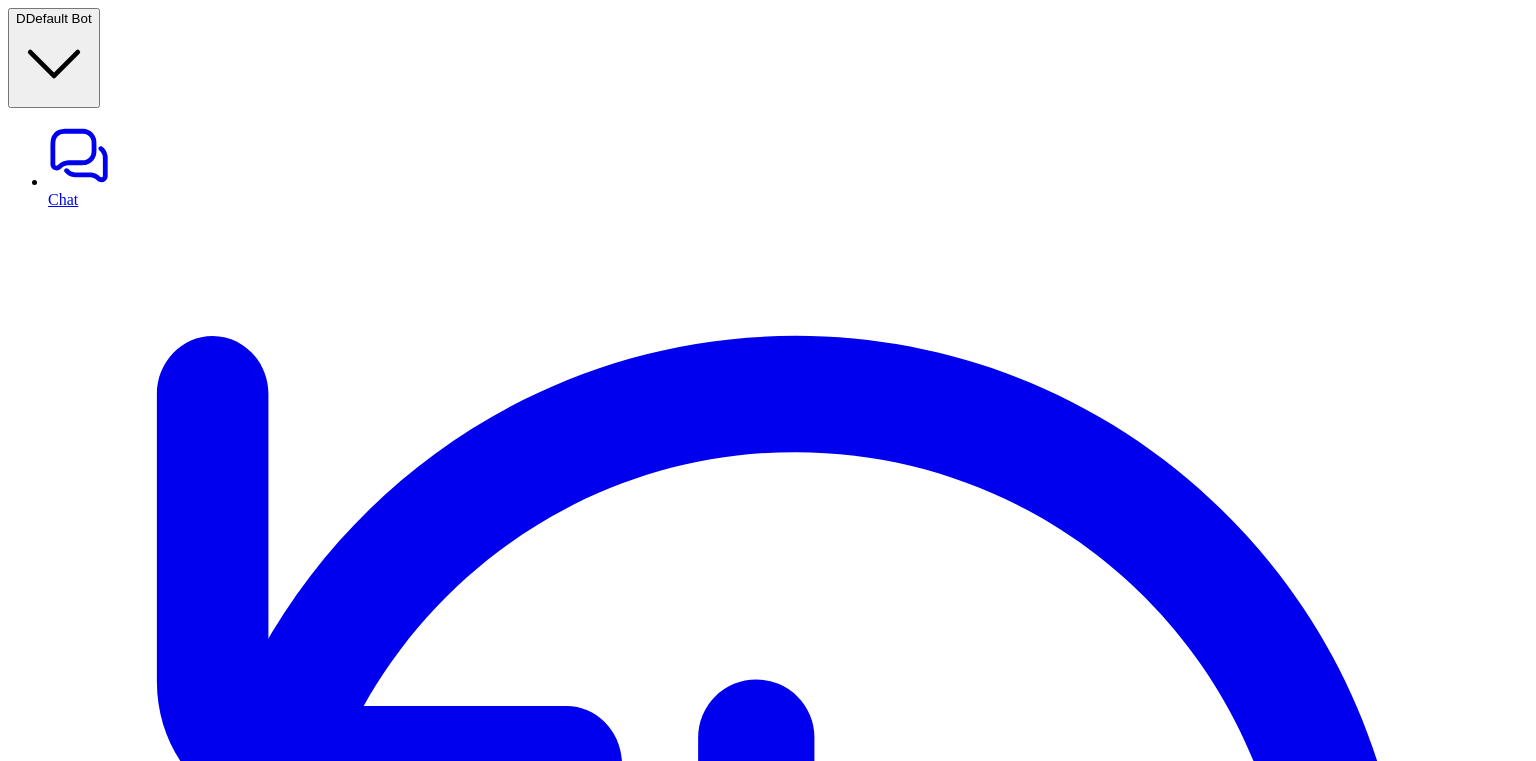 click on "Integrations" at bounding box center [768, 11673] 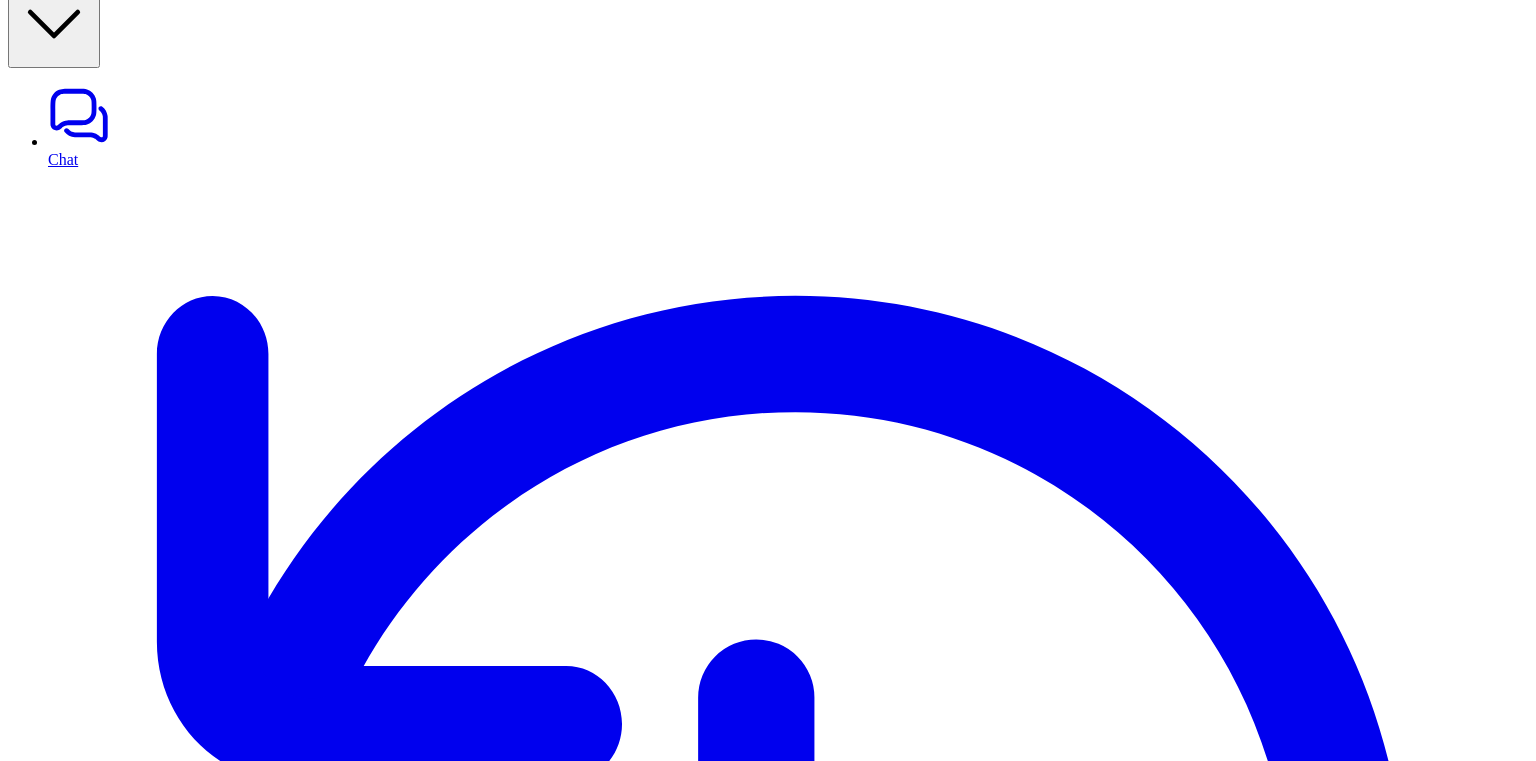 scroll, scrollTop: 0, scrollLeft: 0, axis: both 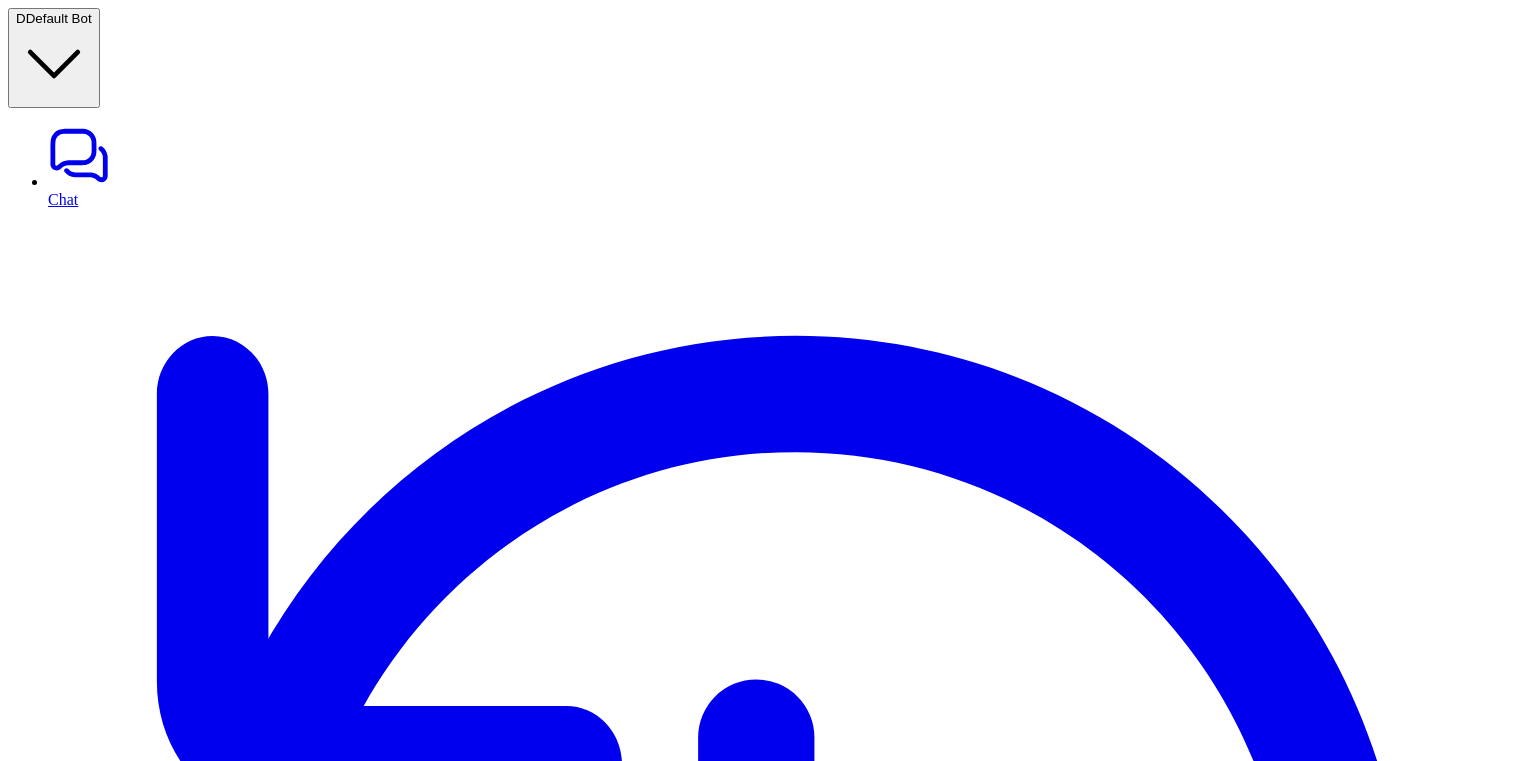 click on "Integrations" at bounding box center [768, 11673] 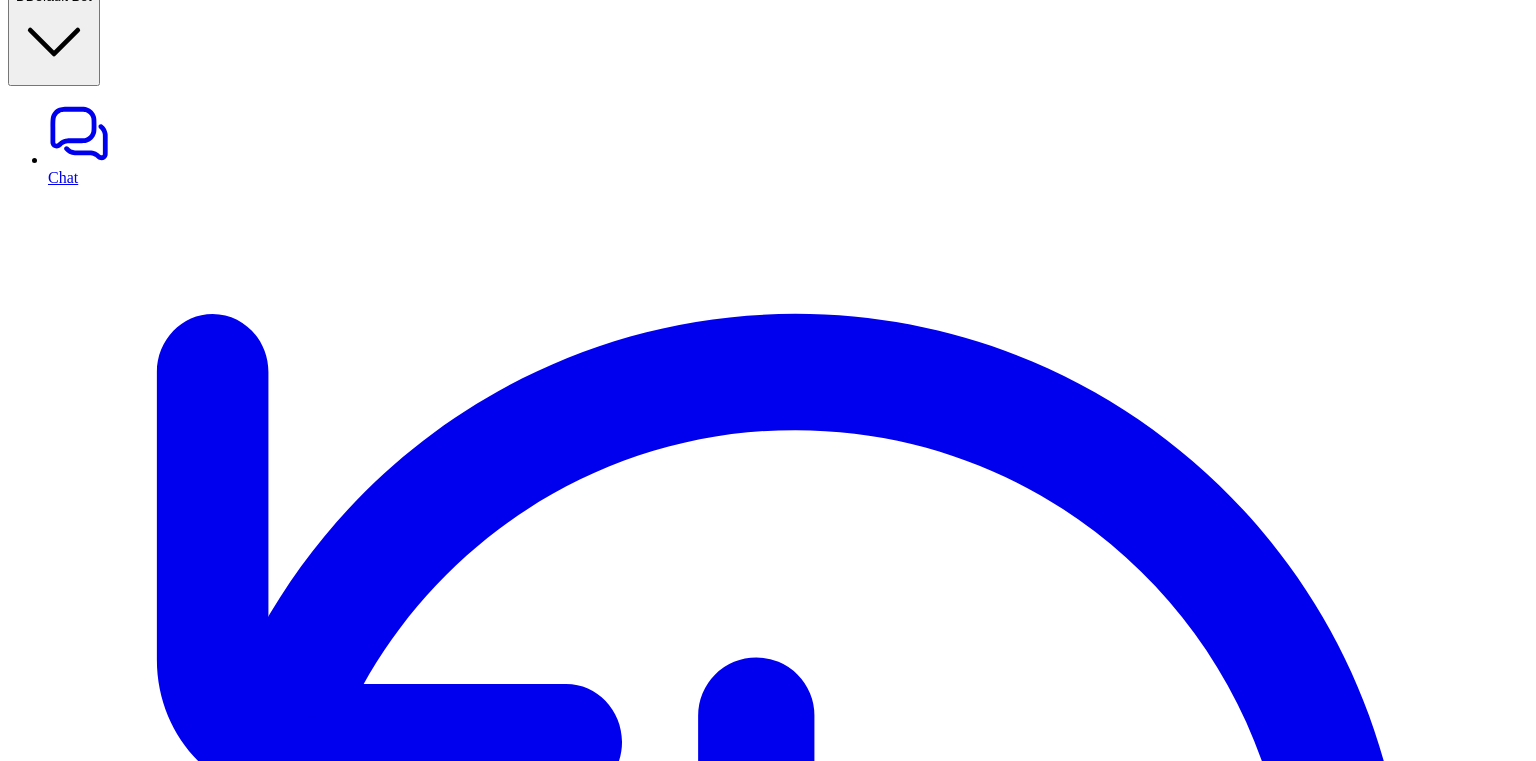 scroll, scrollTop: 36, scrollLeft: 0, axis: vertical 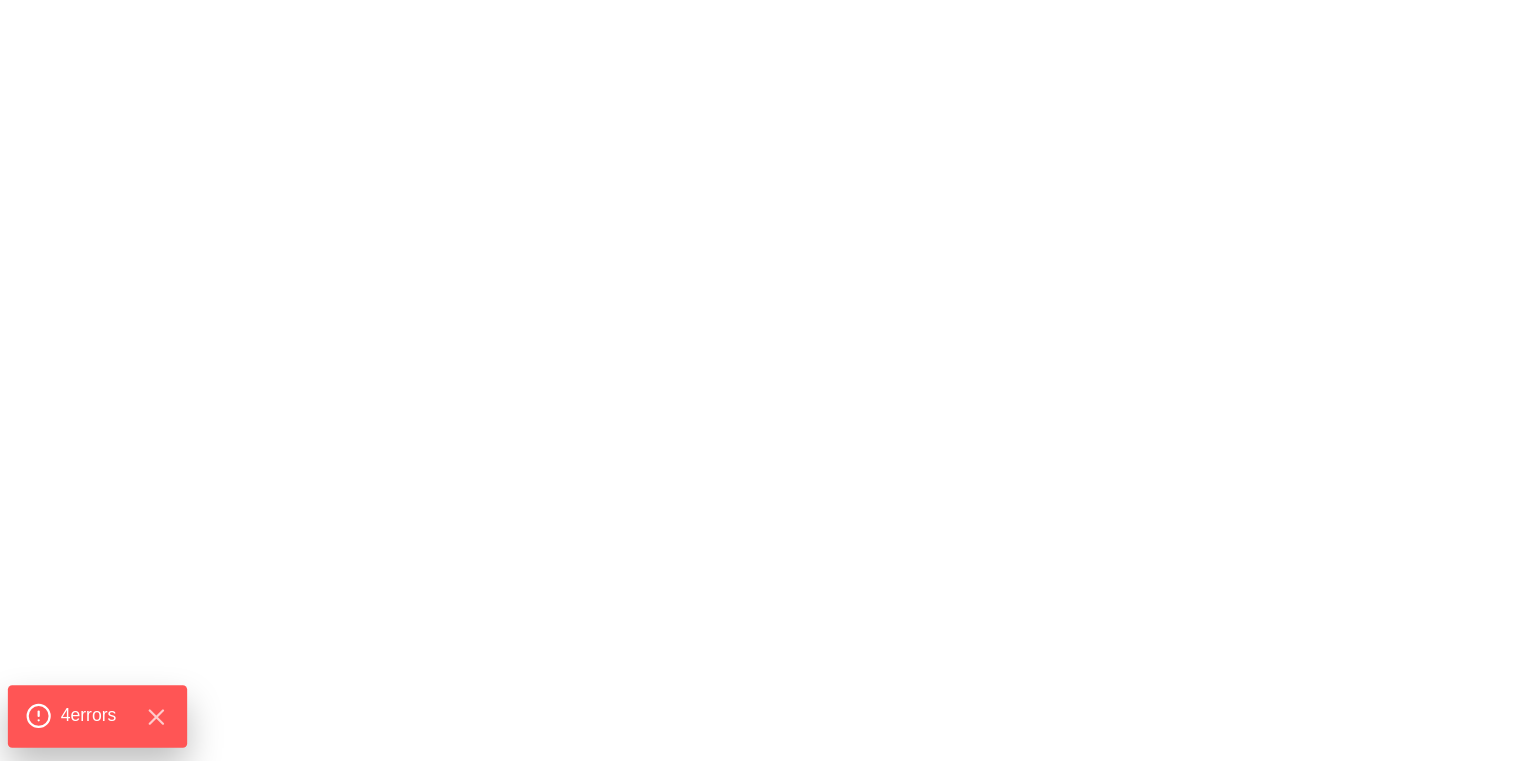 click on "4  error s" 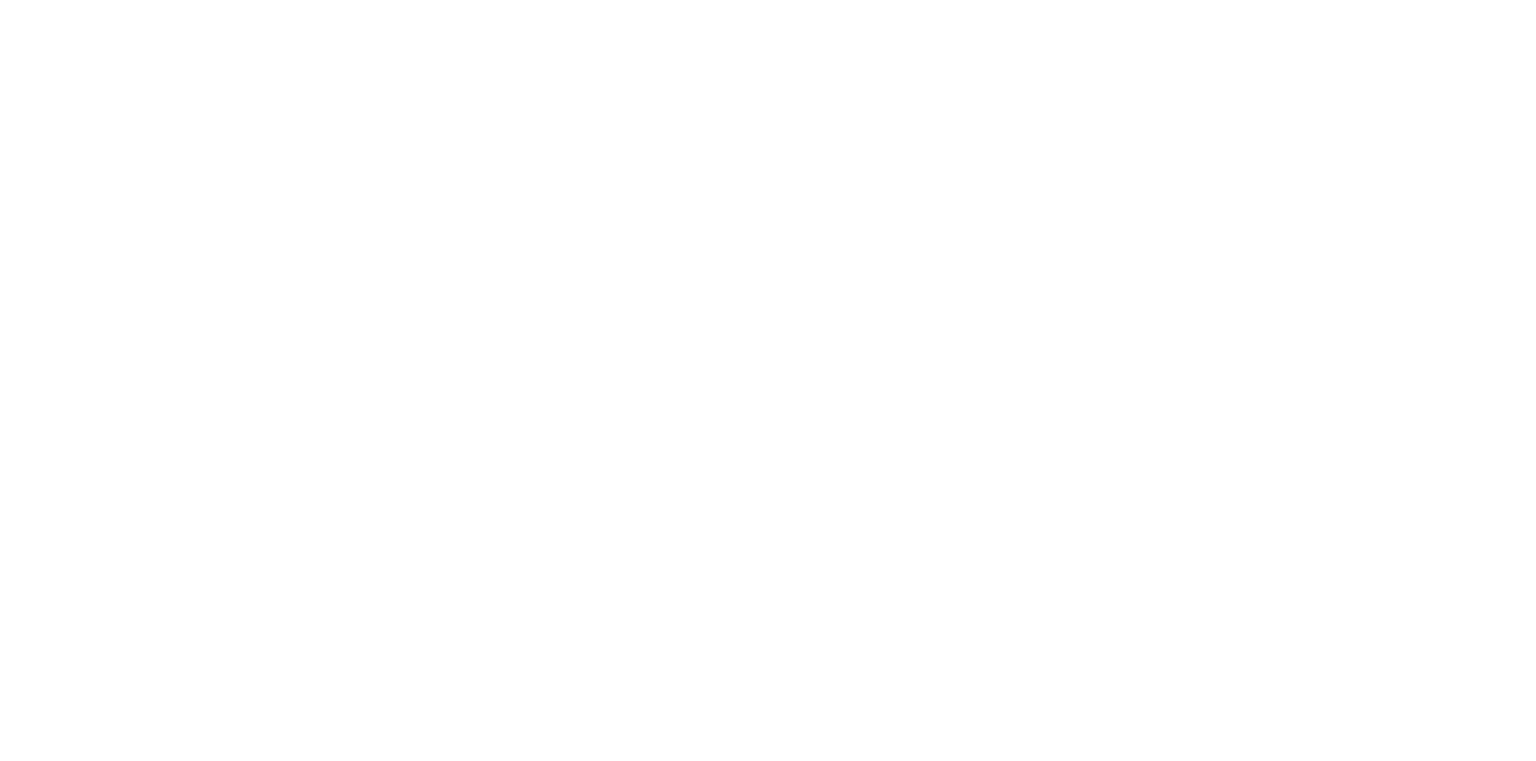 scroll, scrollTop: 0, scrollLeft: 0, axis: both 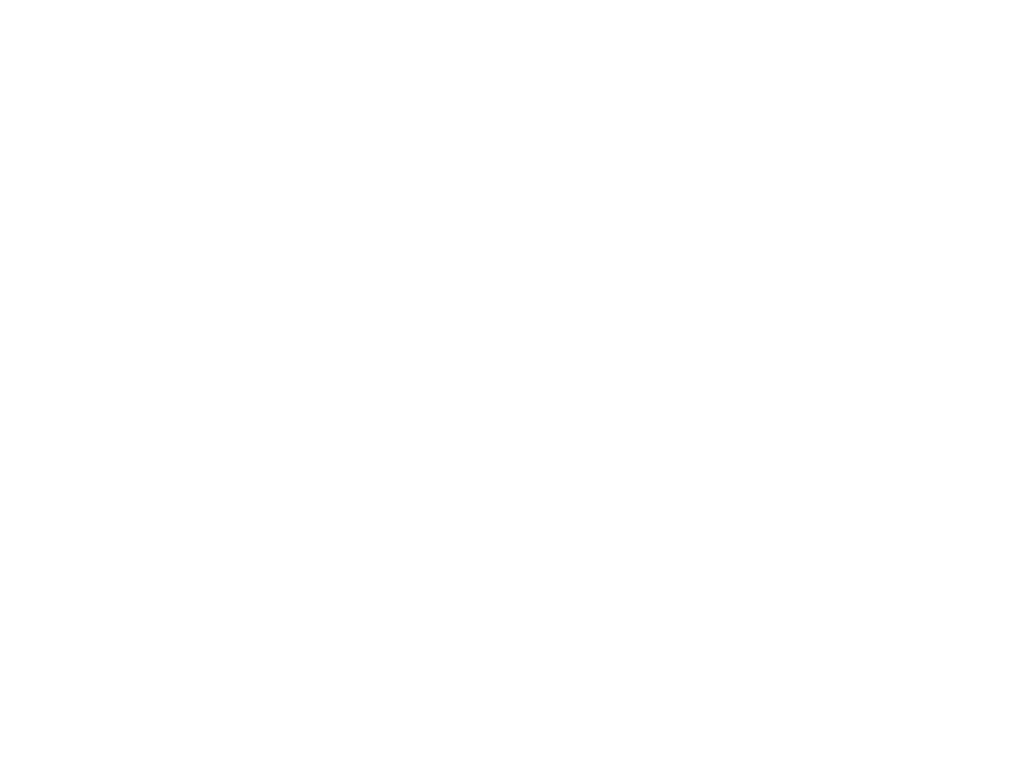 click on "500 - Server error Oops something went wrong. Try to refresh this page or   feel free to contact us if the problem presists." at bounding box center (504, 564) 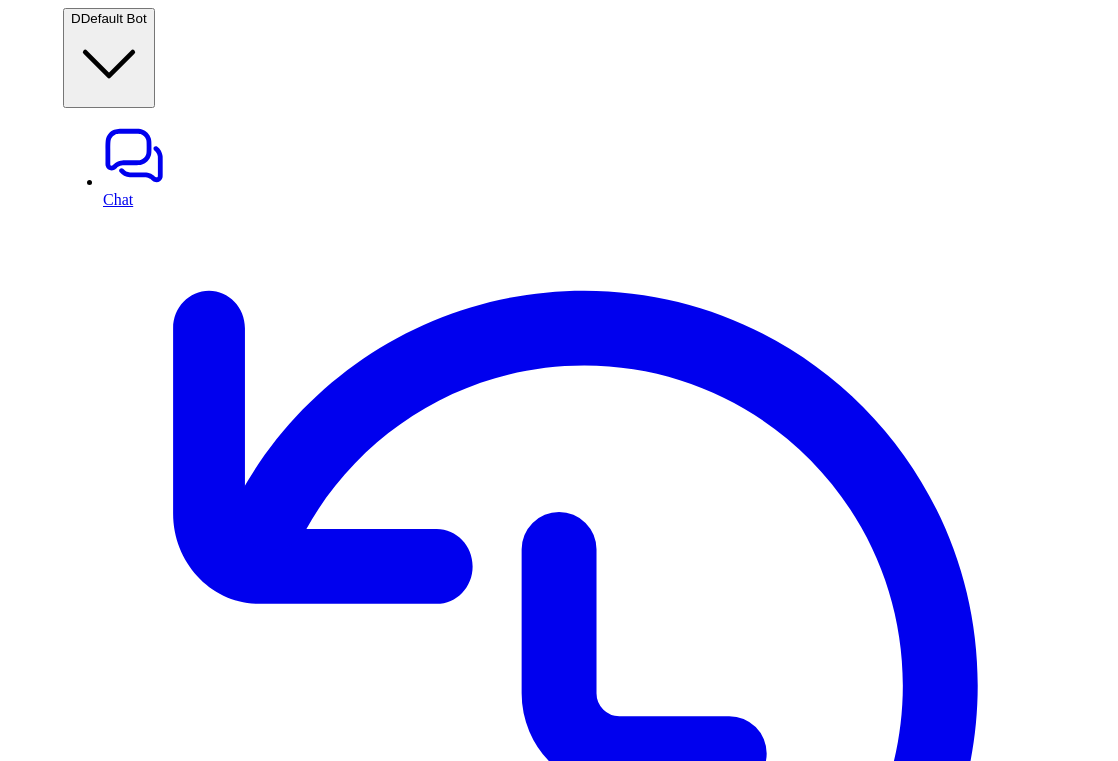 scroll, scrollTop: 0, scrollLeft: 0, axis: both 